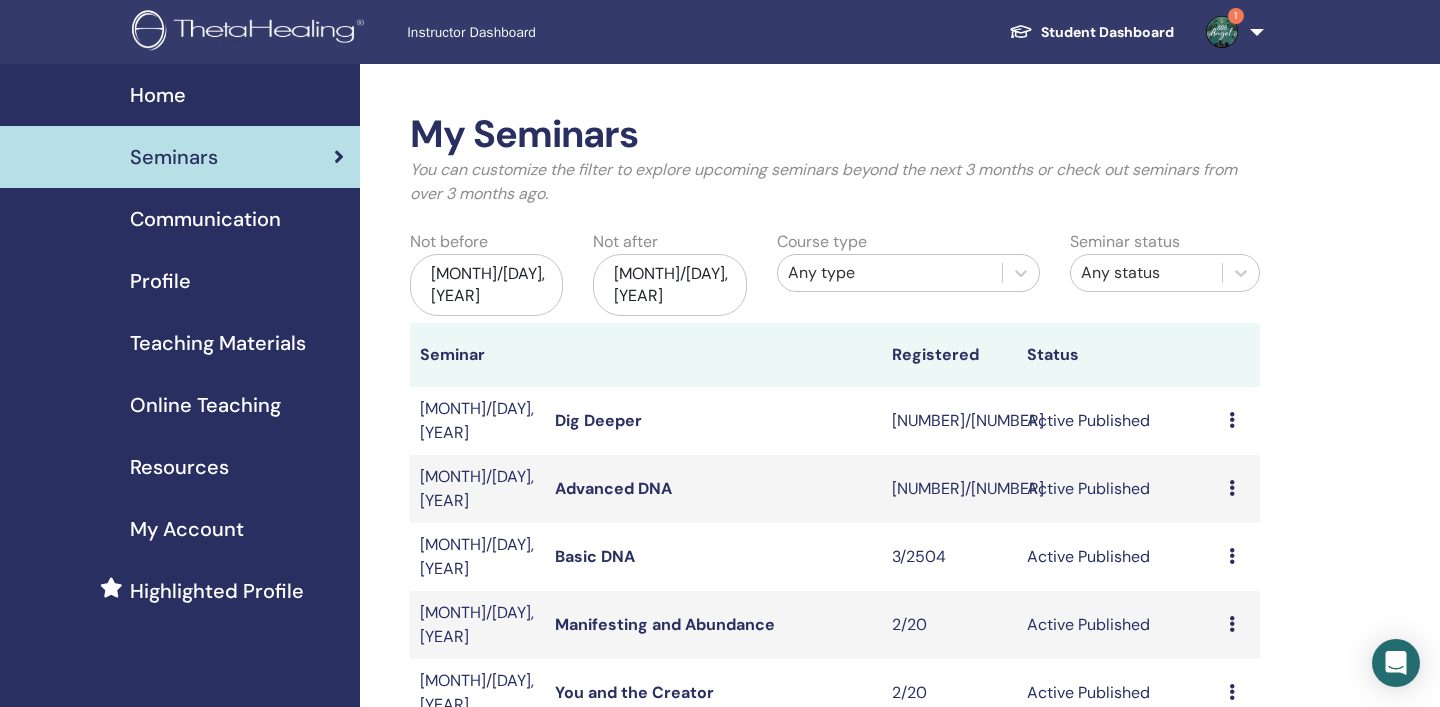 scroll, scrollTop: 0, scrollLeft: 0, axis: both 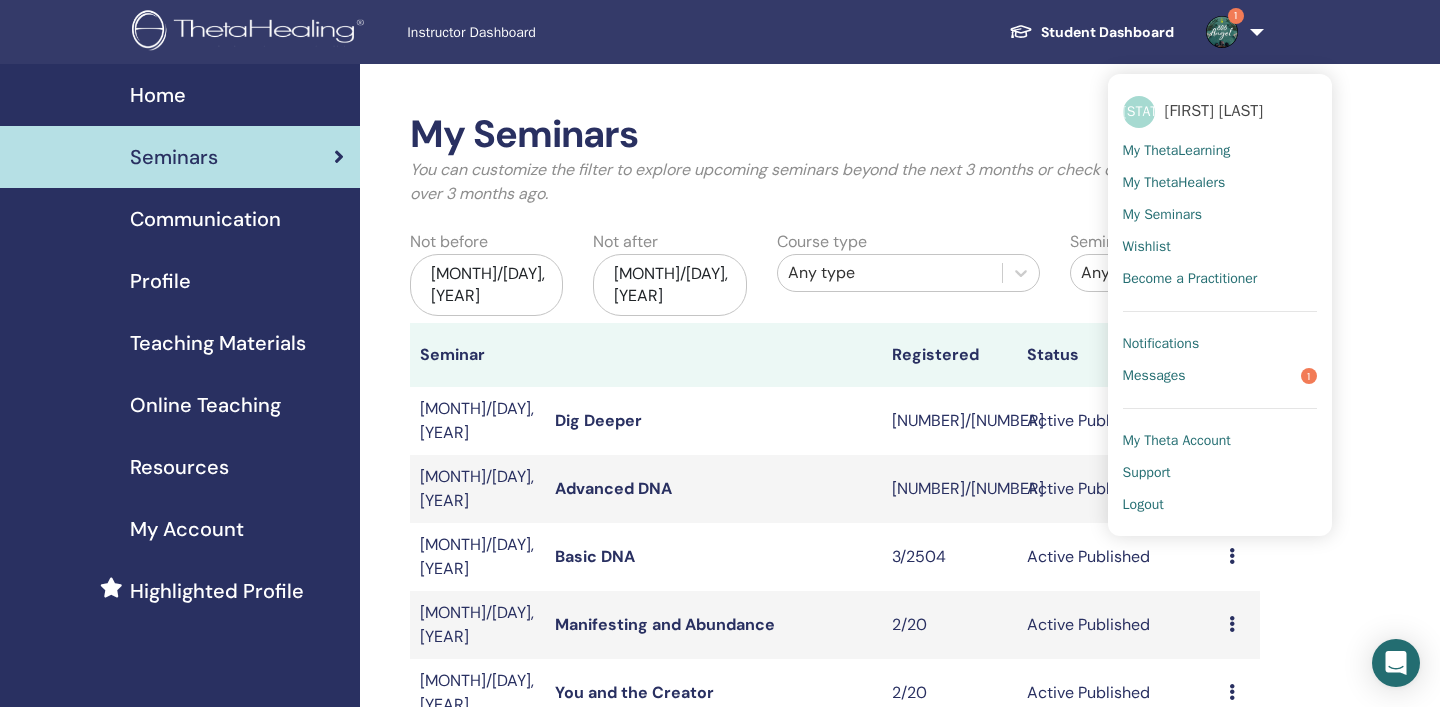 click on "Messages 1" at bounding box center (1220, 376) 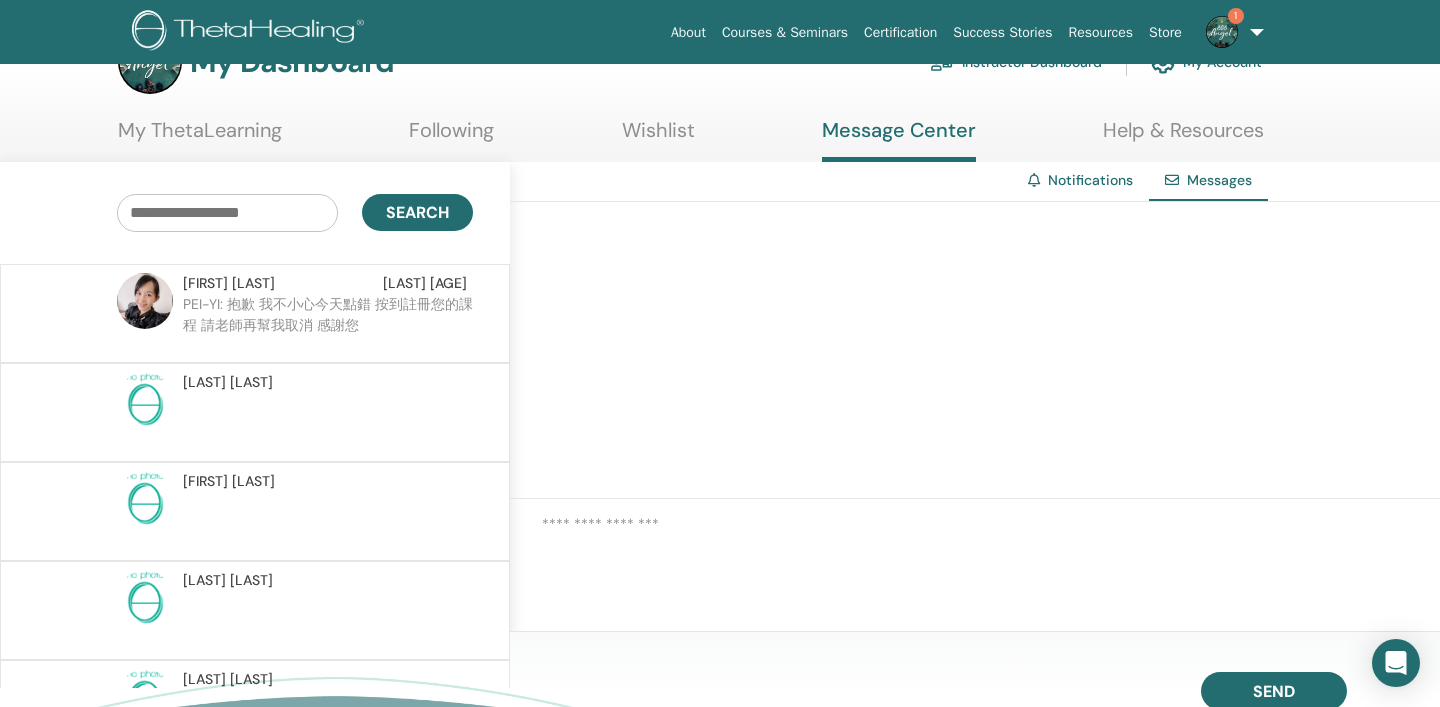 scroll, scrollTop: 57, scrollLeft: 0, axis: vertical 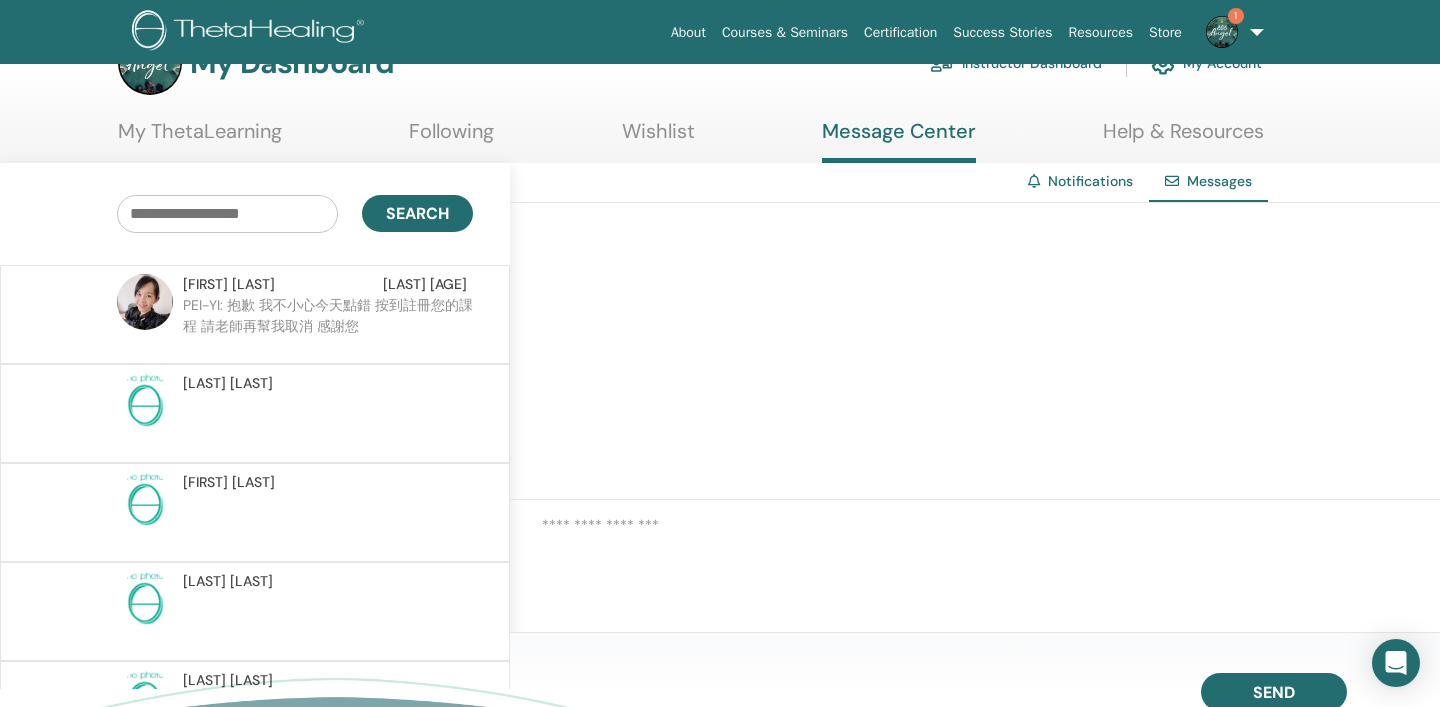 click on "PEI-YI: 抱歉   我不小心今天點錯   按到註冊您的課程
請老師再幫我取消   感謝您" at bounding box center [328, 325] 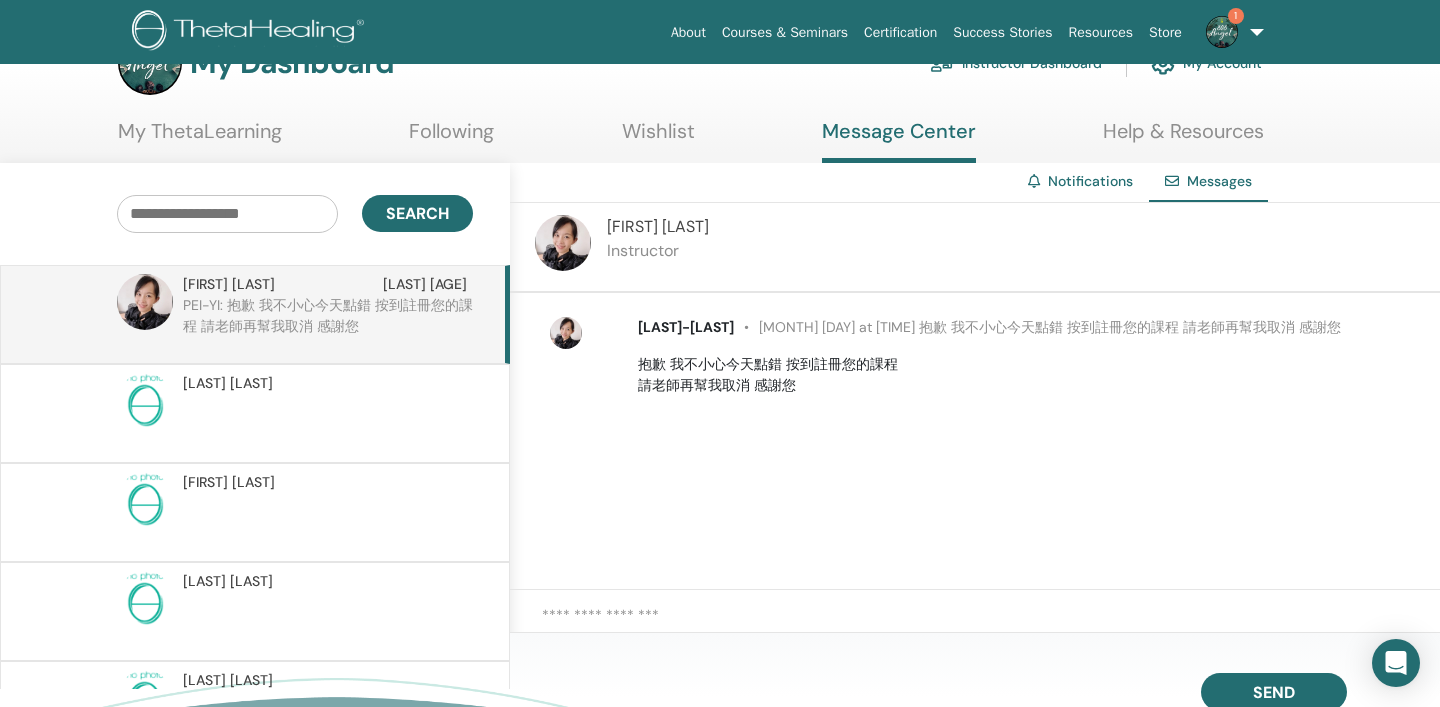click on "[MONTH] [DAY] at [TIME] 抱歉   我不小心今天點錯   按到註冊您的課程
請老師再幫我取消   感謝您" at bounding box center [975, 441] 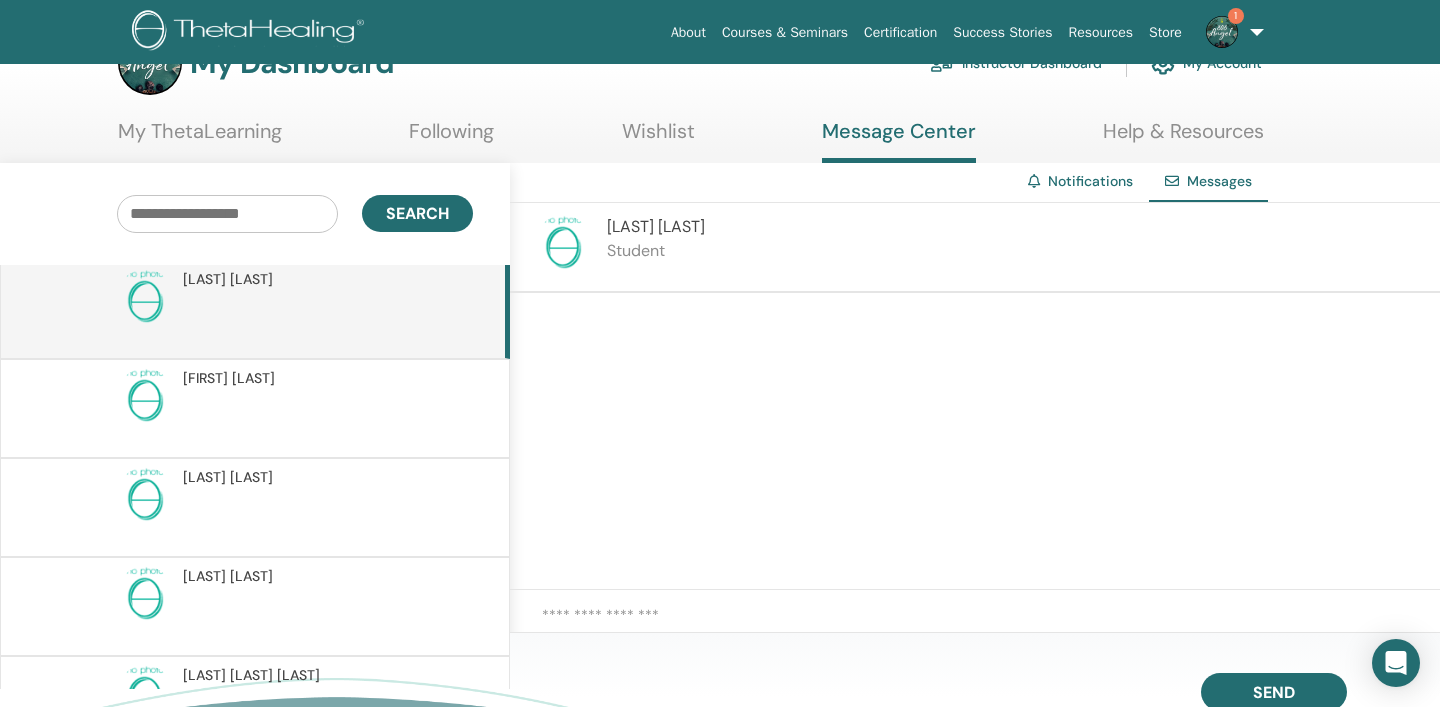 scroll, scrollTop: 109, scrollLeft: 0, axis: vertical 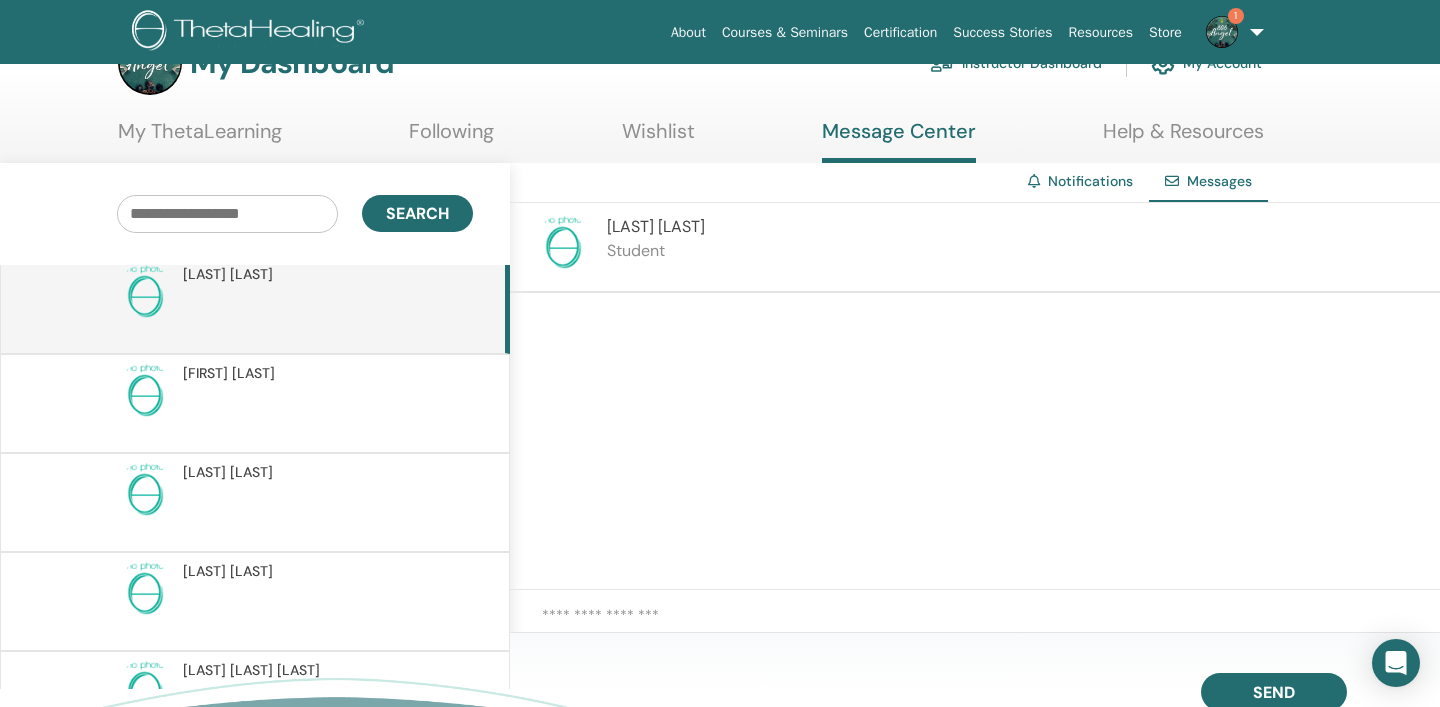 click at bounding box center (328, 414) 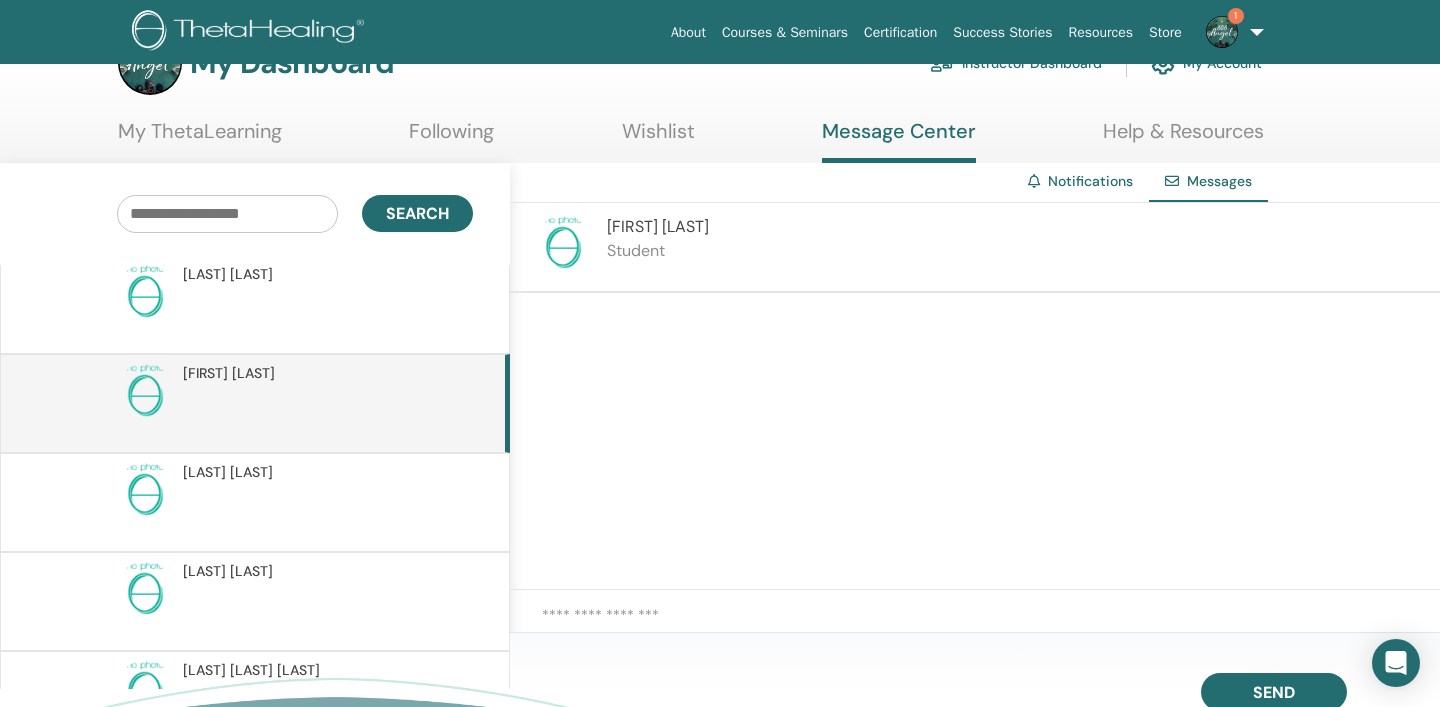 click on "[LAST] [LAST]" at bounding box center [325, 472] 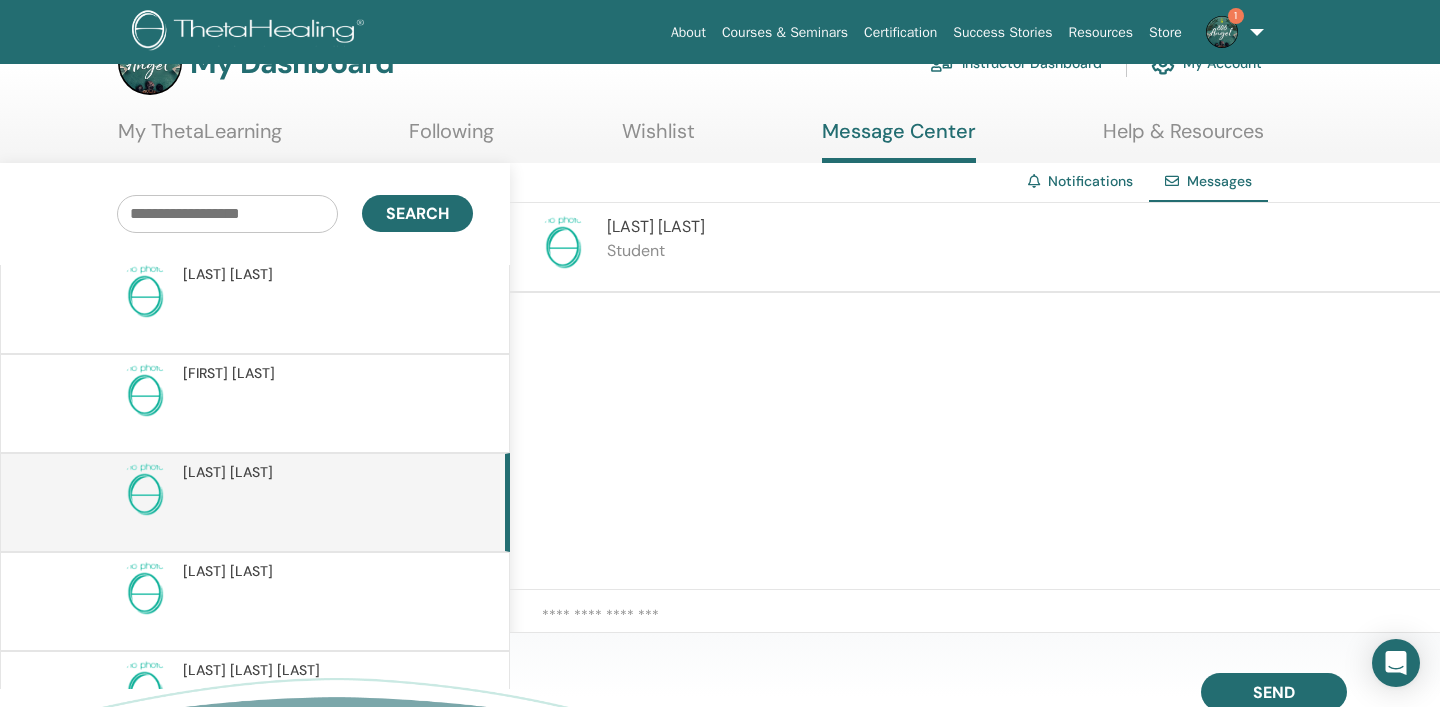 click at bounding box center [328, 612] 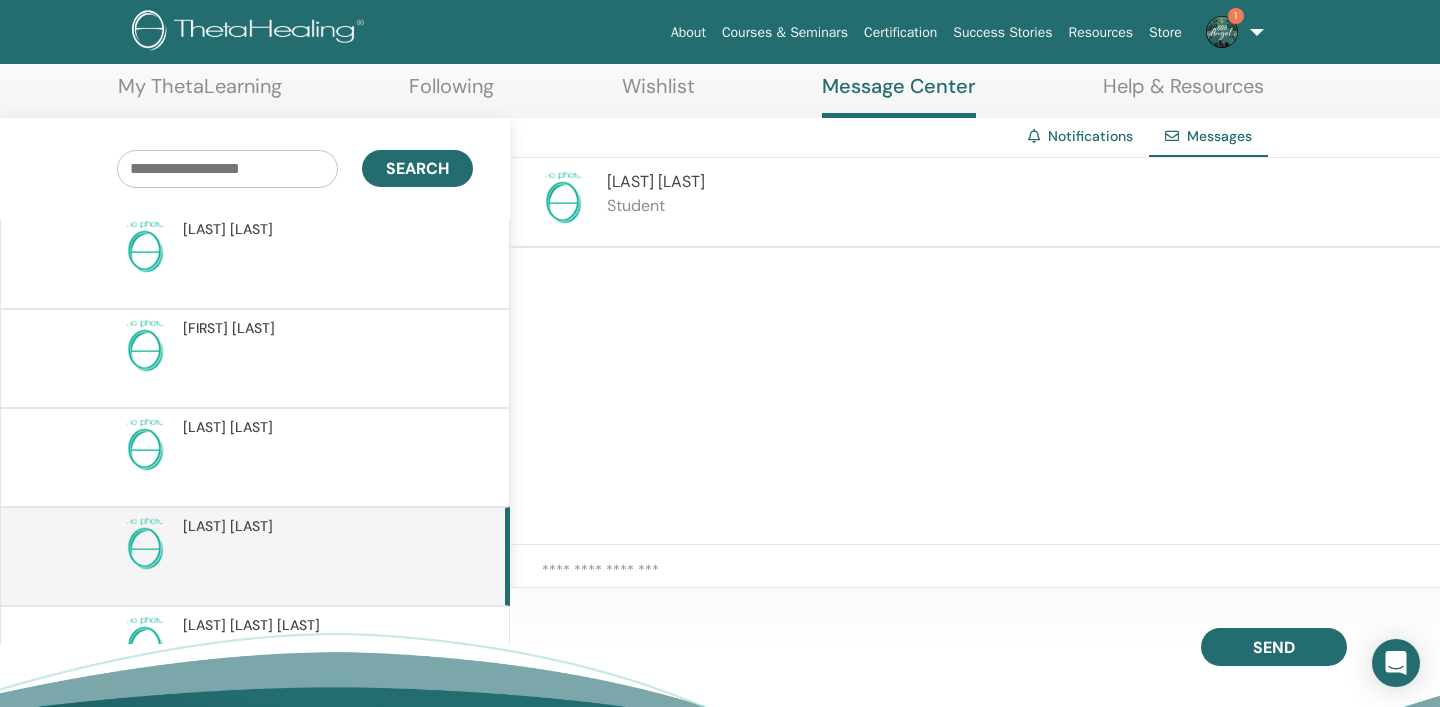 scroll, scrollTop: 0, scrollLeft: 0, axis: both 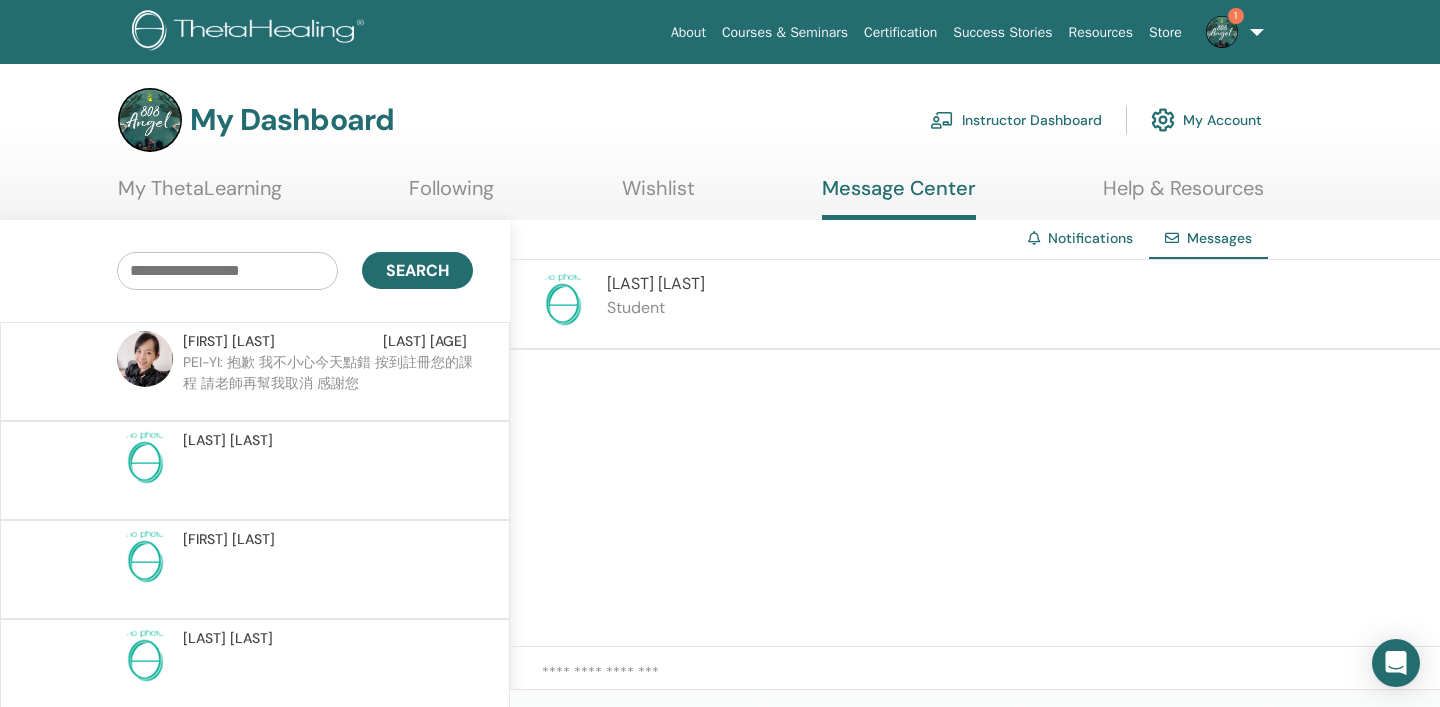 click on "PEI-YI: 抱歉   我不小心今天點錯   按到註冊您的課程
請老師再幫我取消   感謝您" at bounding box center (328, 382) 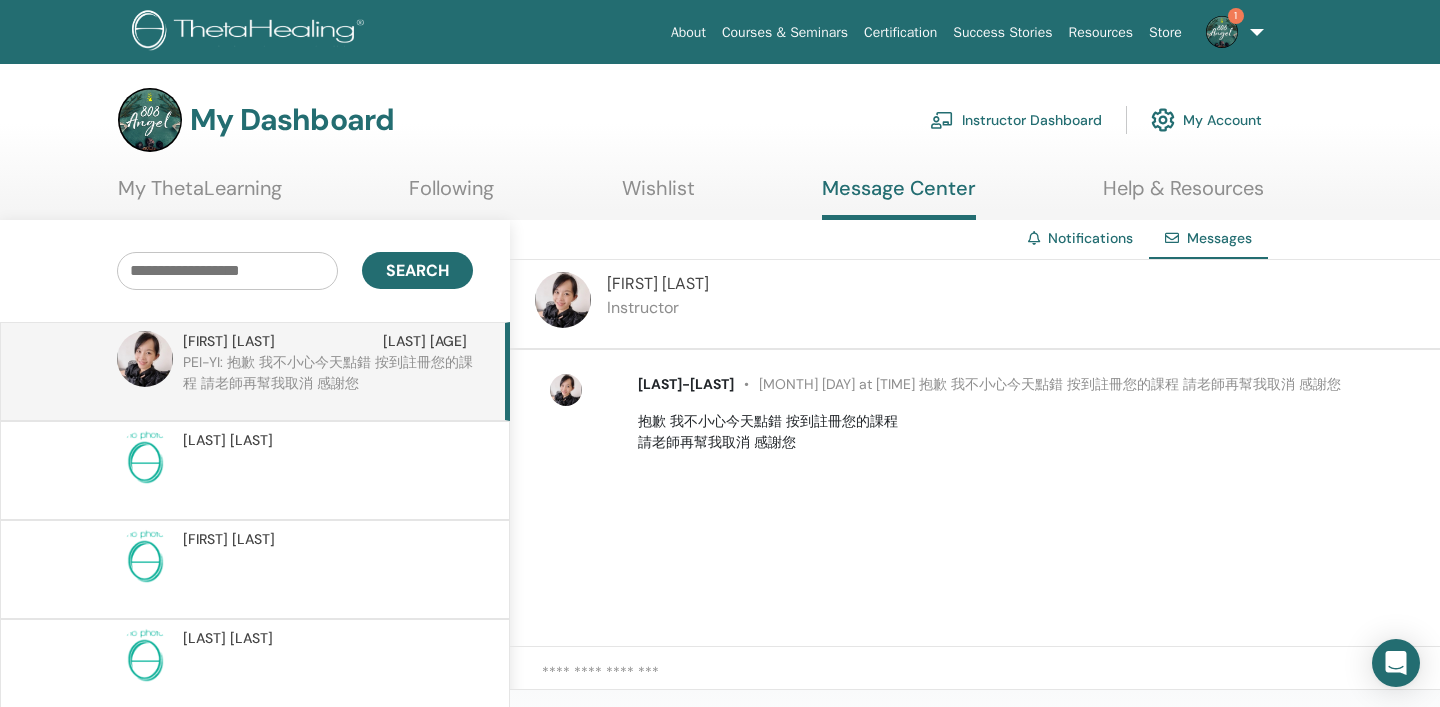 click on "[LAST] [LAST]" at bounding box center (325, 440) 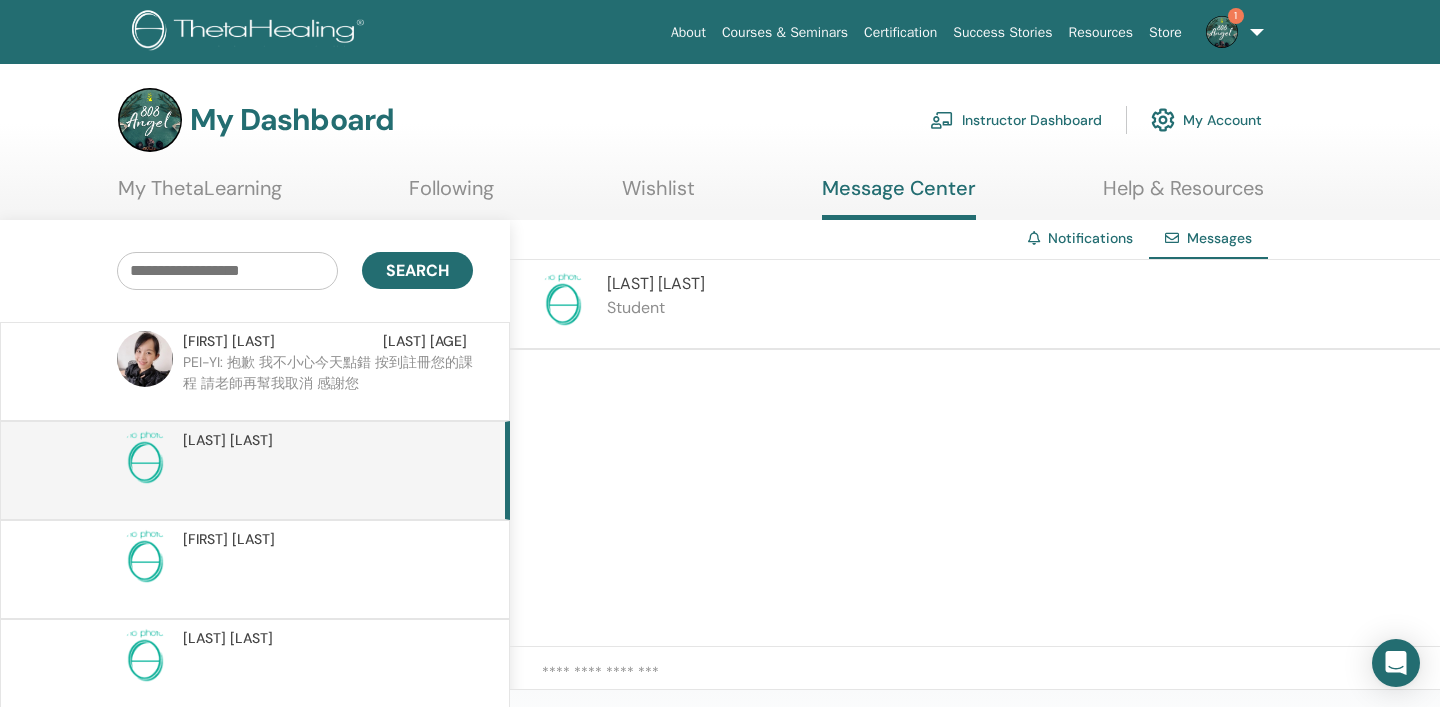 click on "1" at bounding box center [1231, 32] 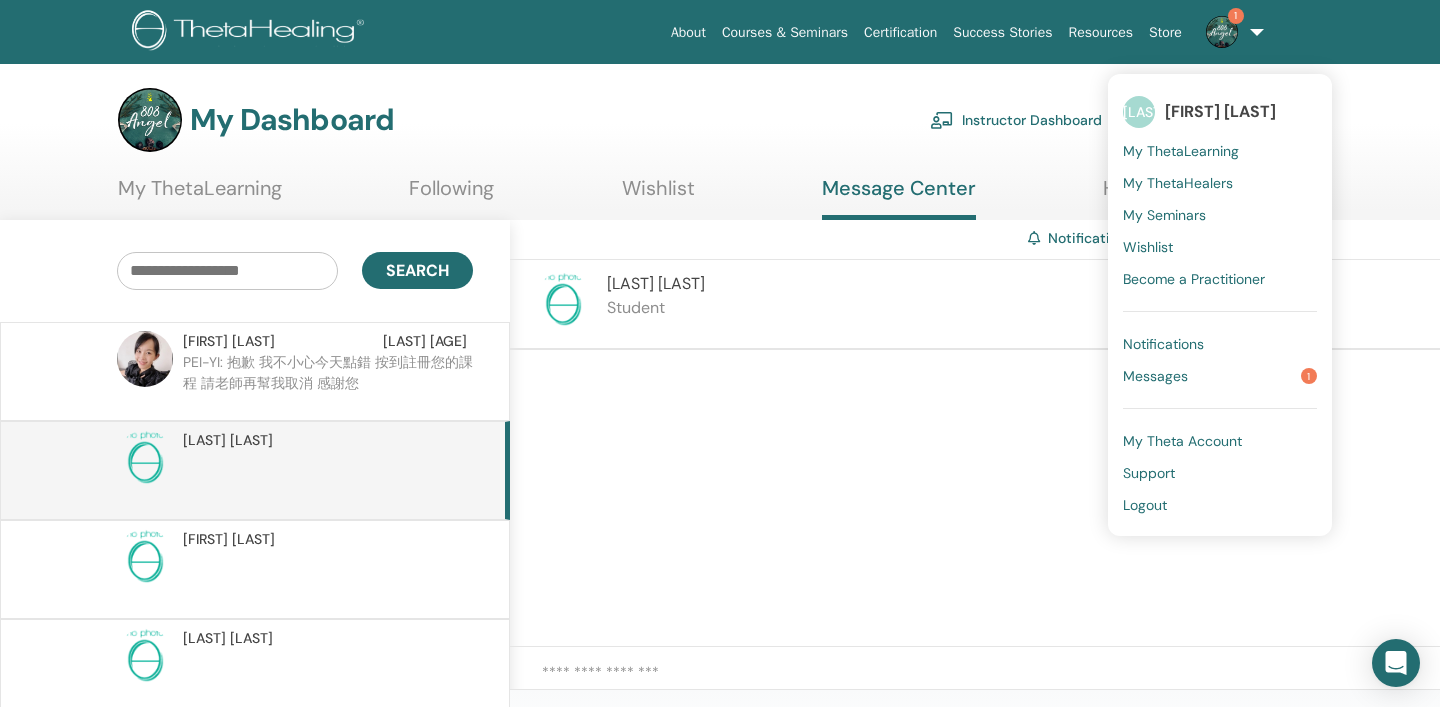 click at bounding box center [975, 498] 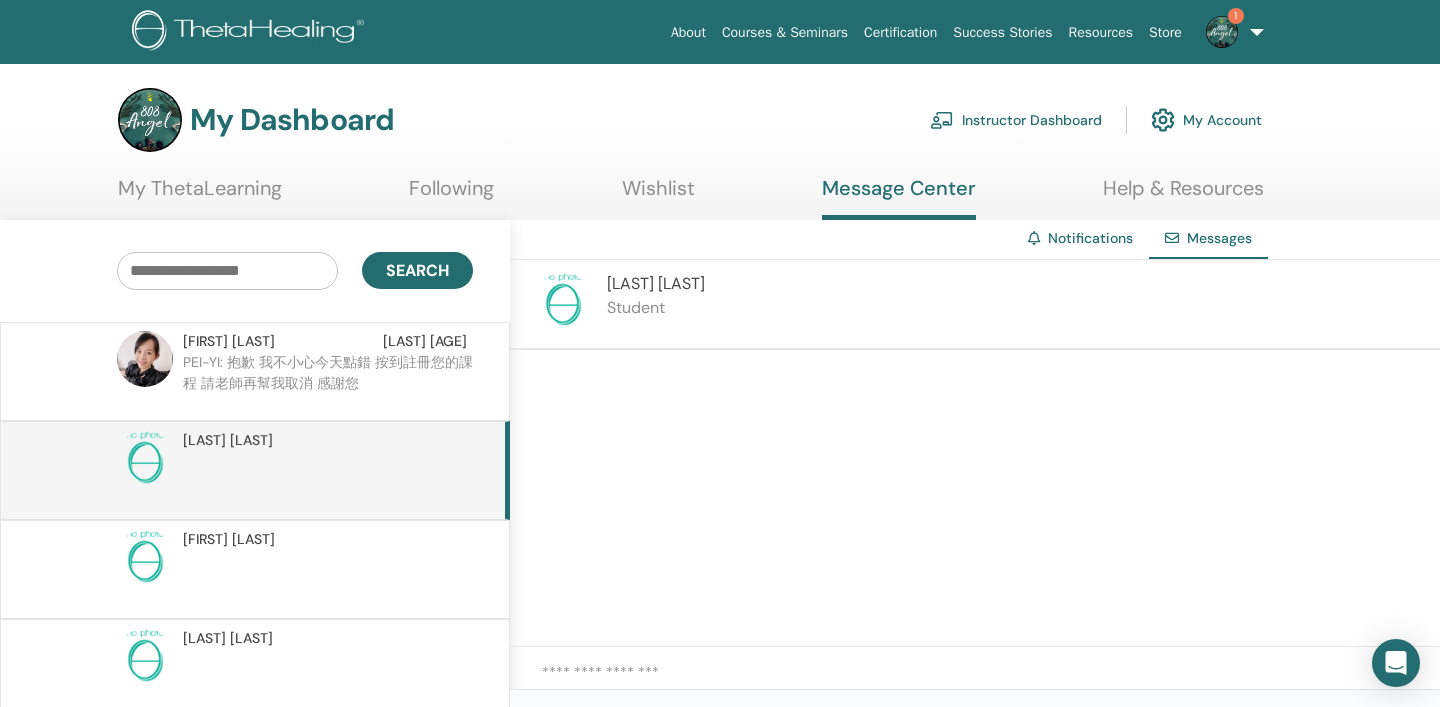 click on "Instructor Dashboard" at bounding box center [1016, 120] 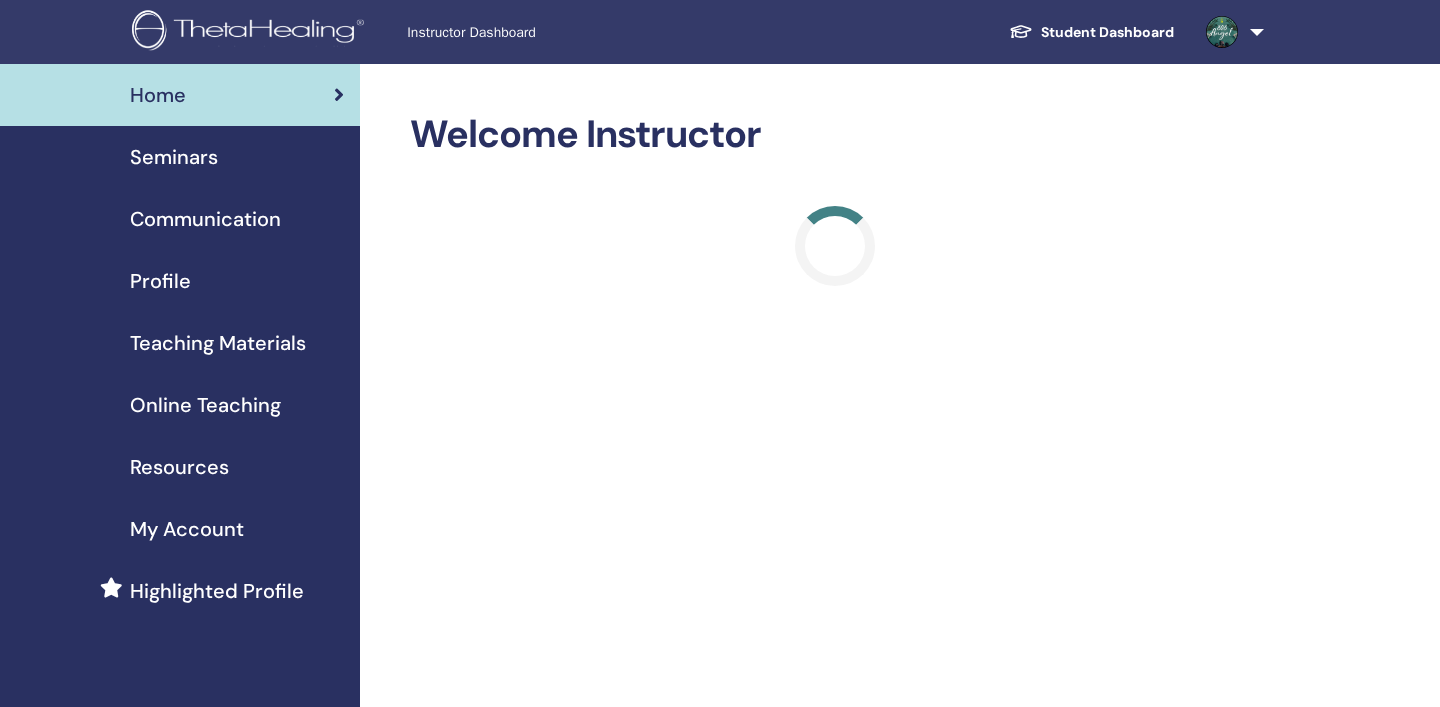 scroll, scrollTop: 0, scrollLeft: 0, axis: both 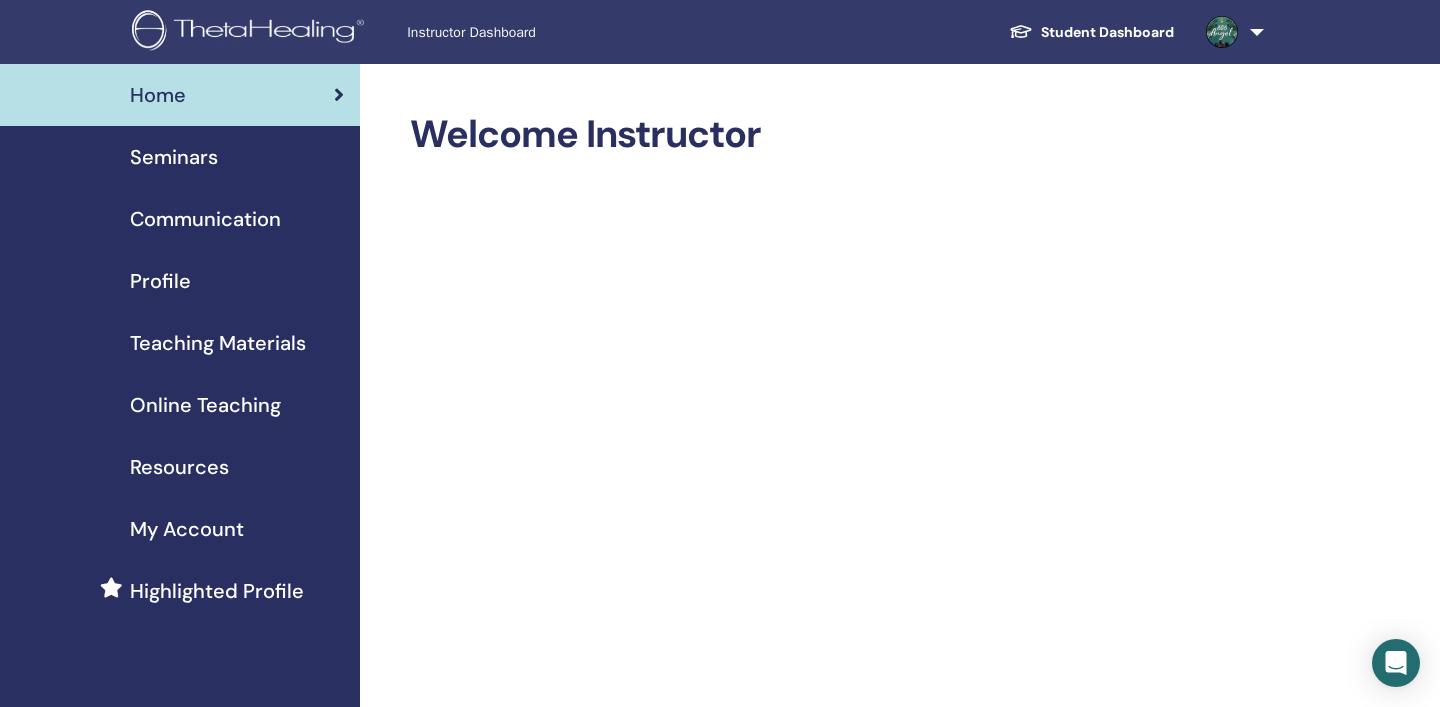 click on "Seminars" at bounding box center [174, 157] 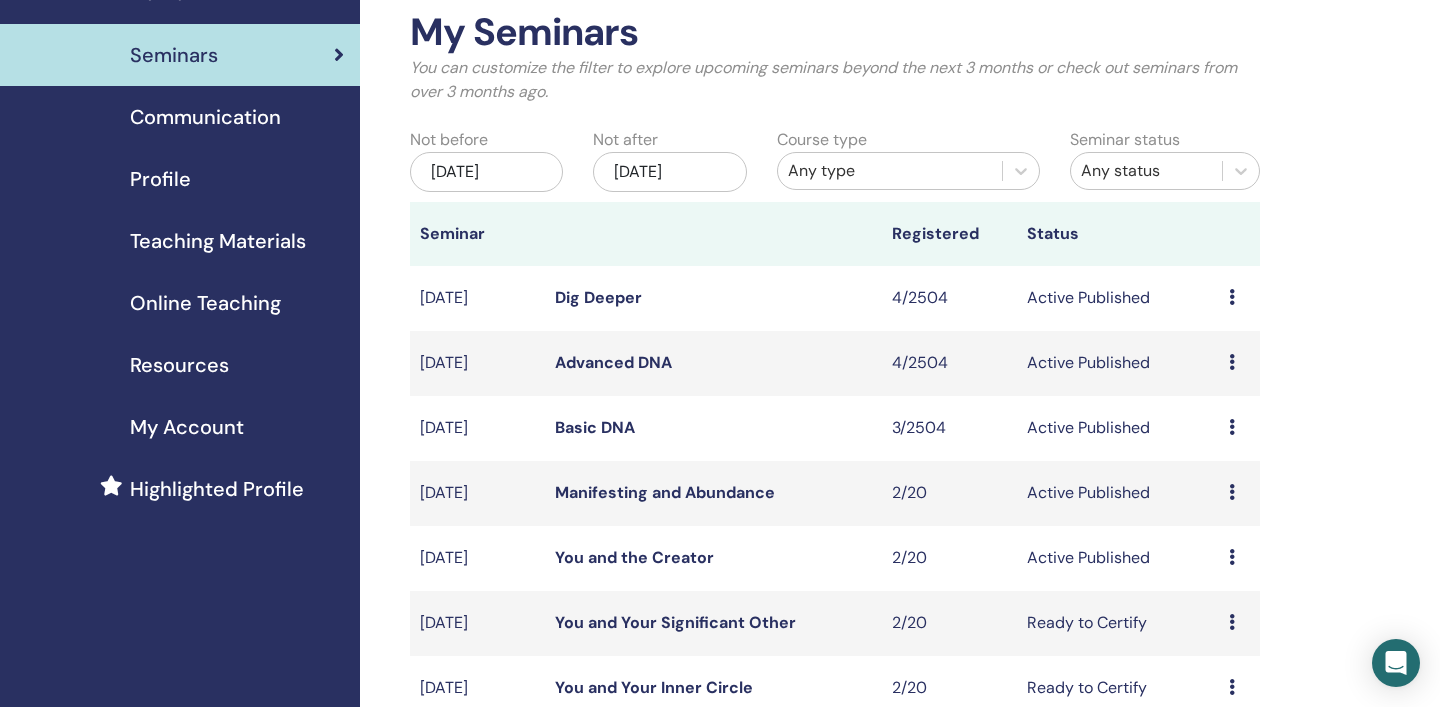 scroll, scrollTop: 104, scrollLeft: 0, axis: vertical 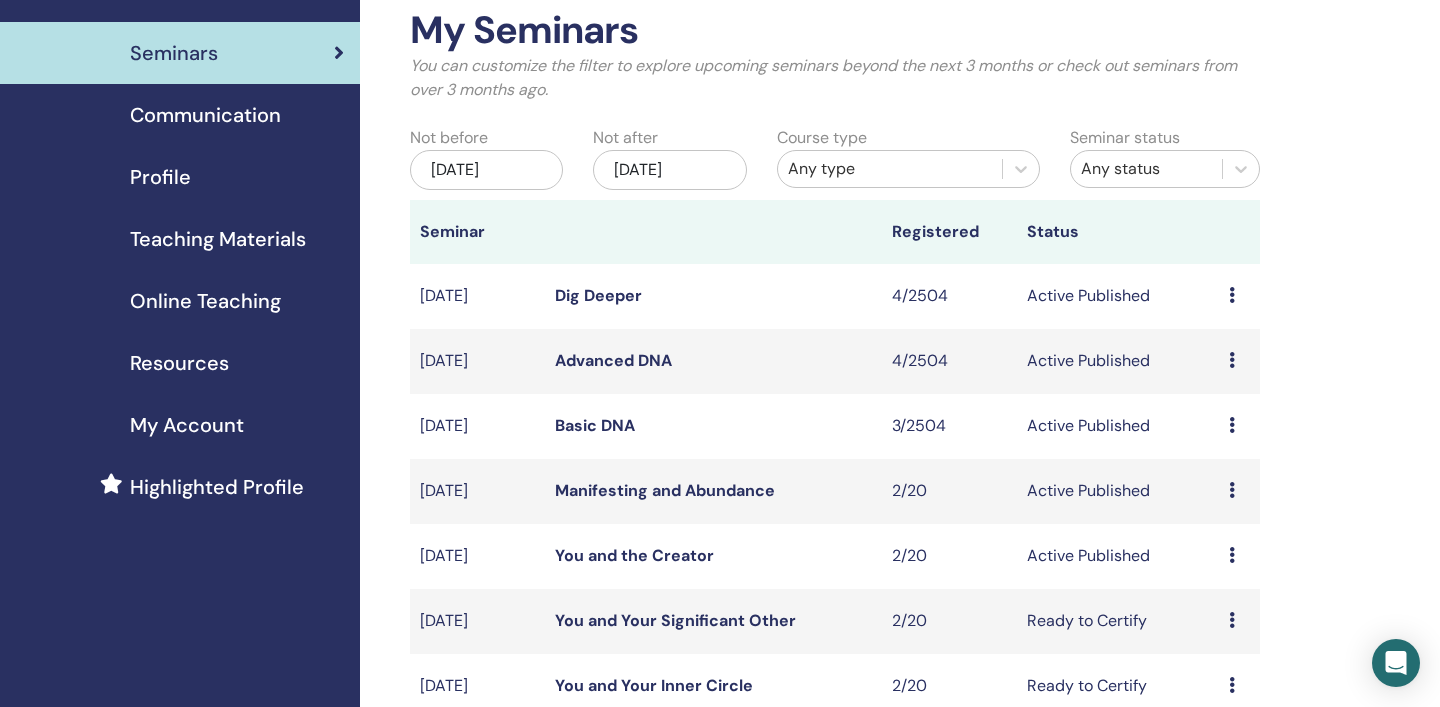 click on "Preview Edit Attendees Cancel" at bounding box center [1239, 296] 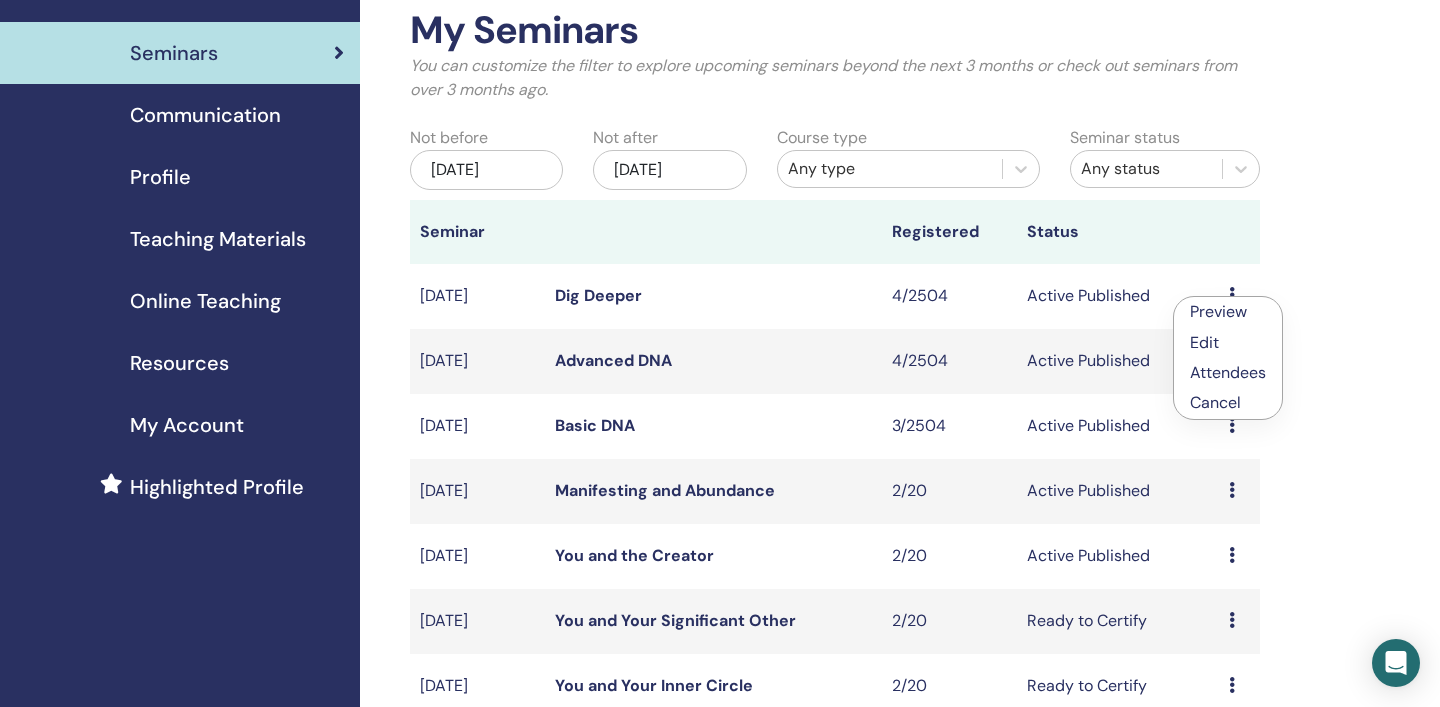 click on "Attendees" at bounding box center (1228, 372) 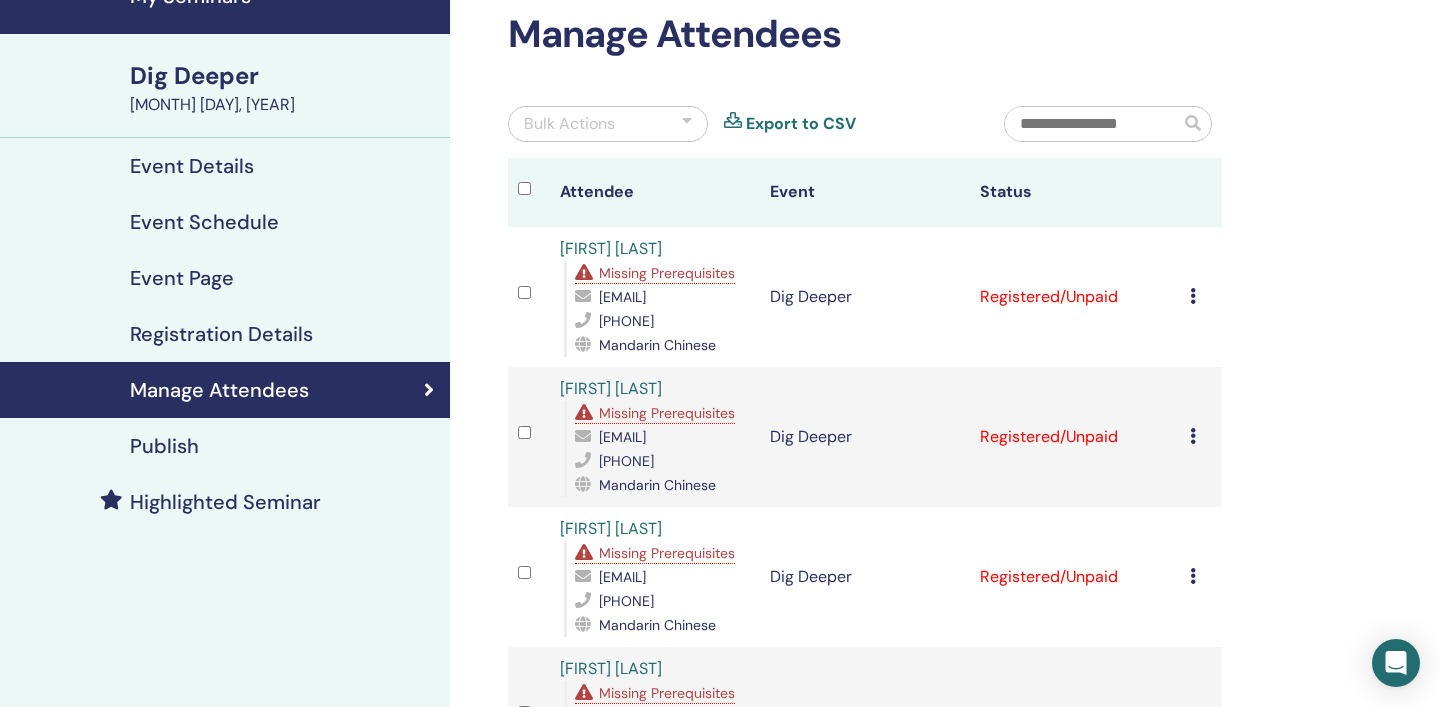 scroll, scrollTop: 112, scrollLeft: 0, axis: vertical 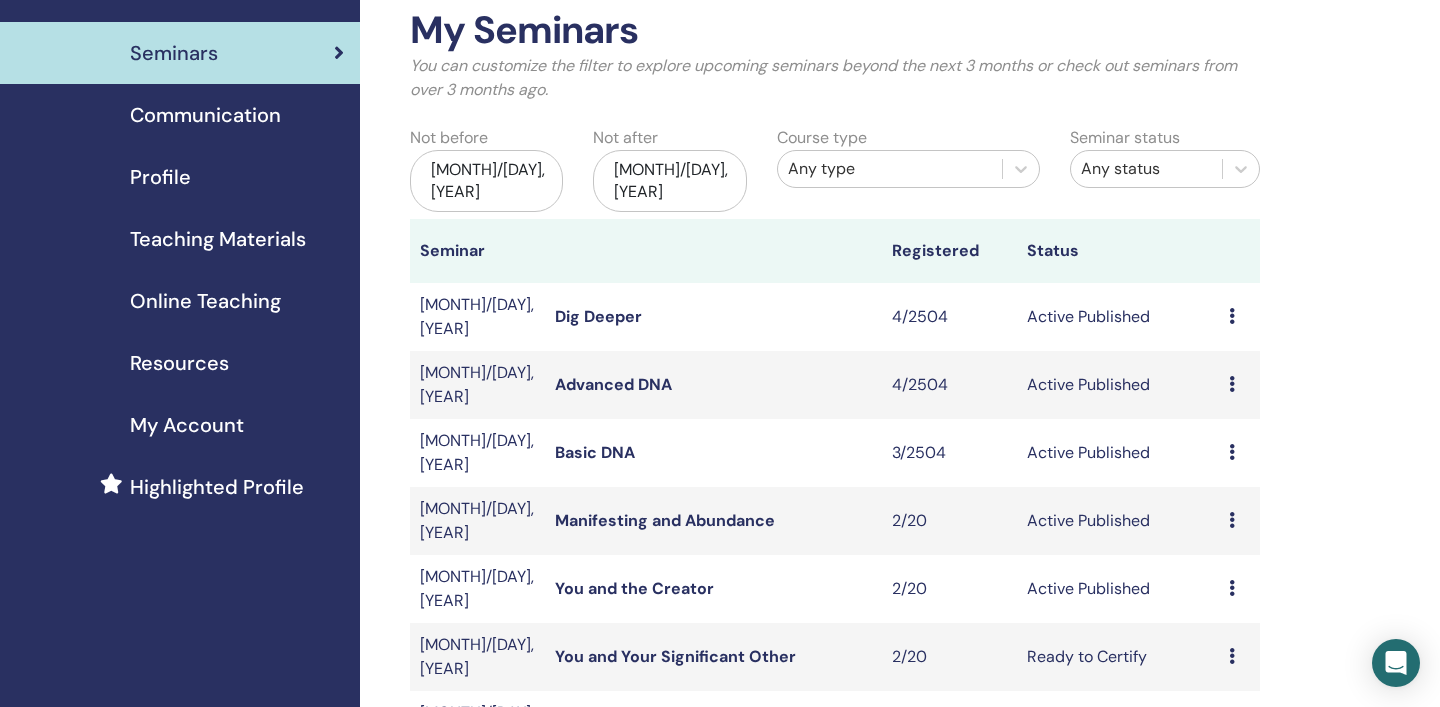 click at bounding box center [1232, 452] 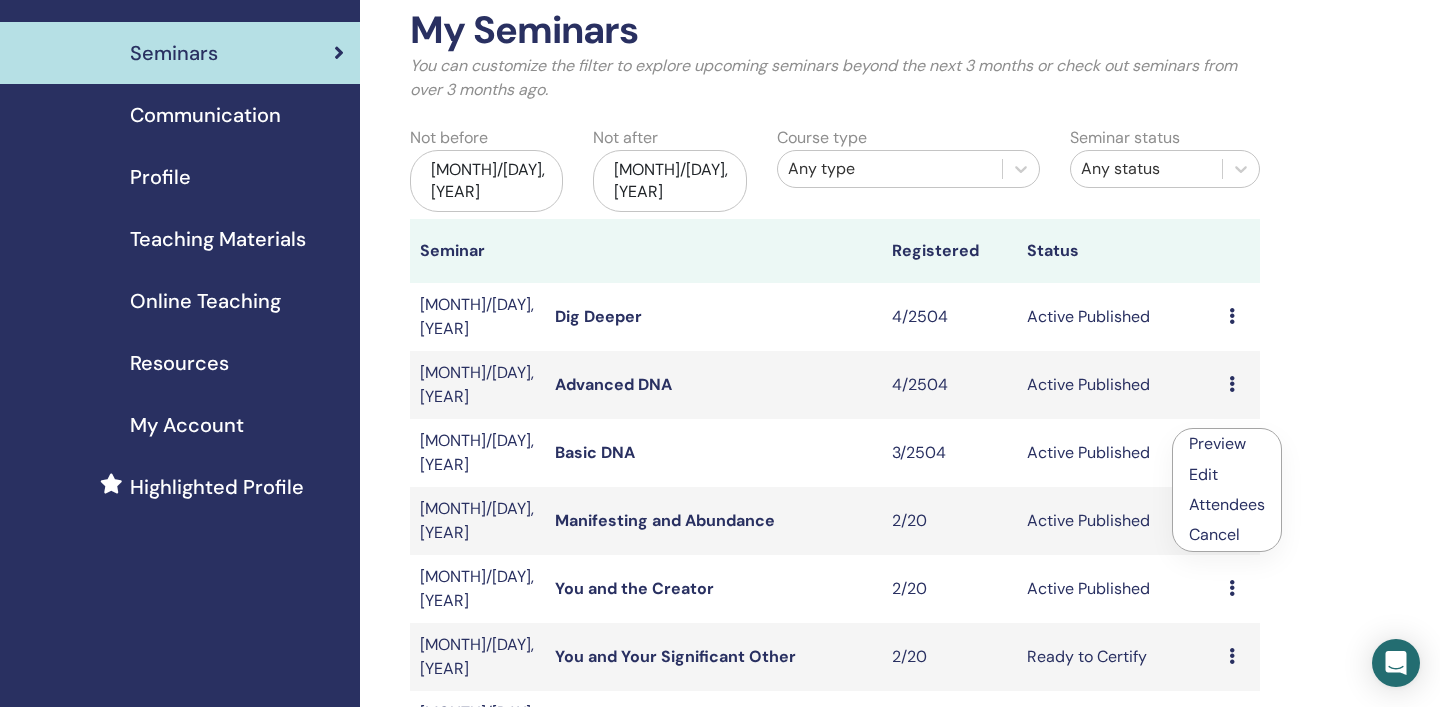 click on "Attendees" at bounding box center (1227, 504) 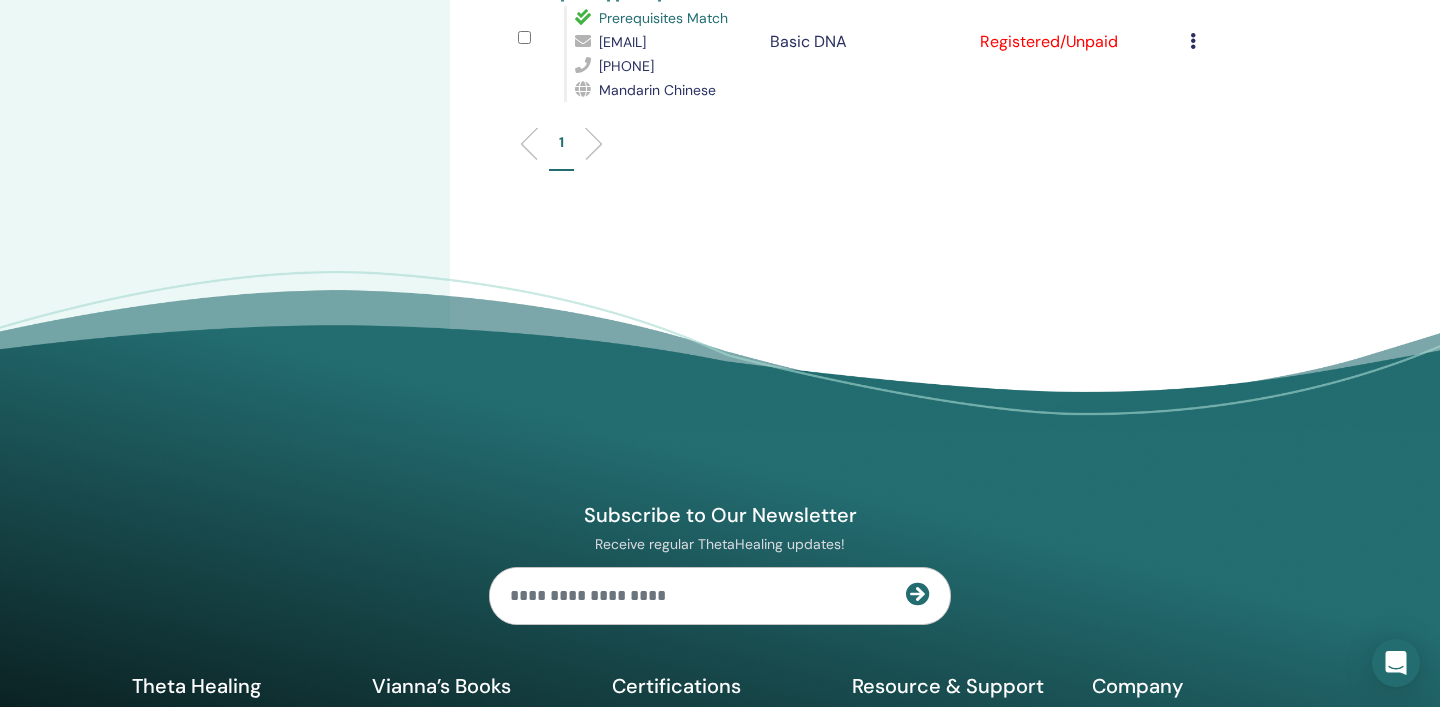 scroll, scrollTop: 636, scrollLeft: 0, axis: vertical 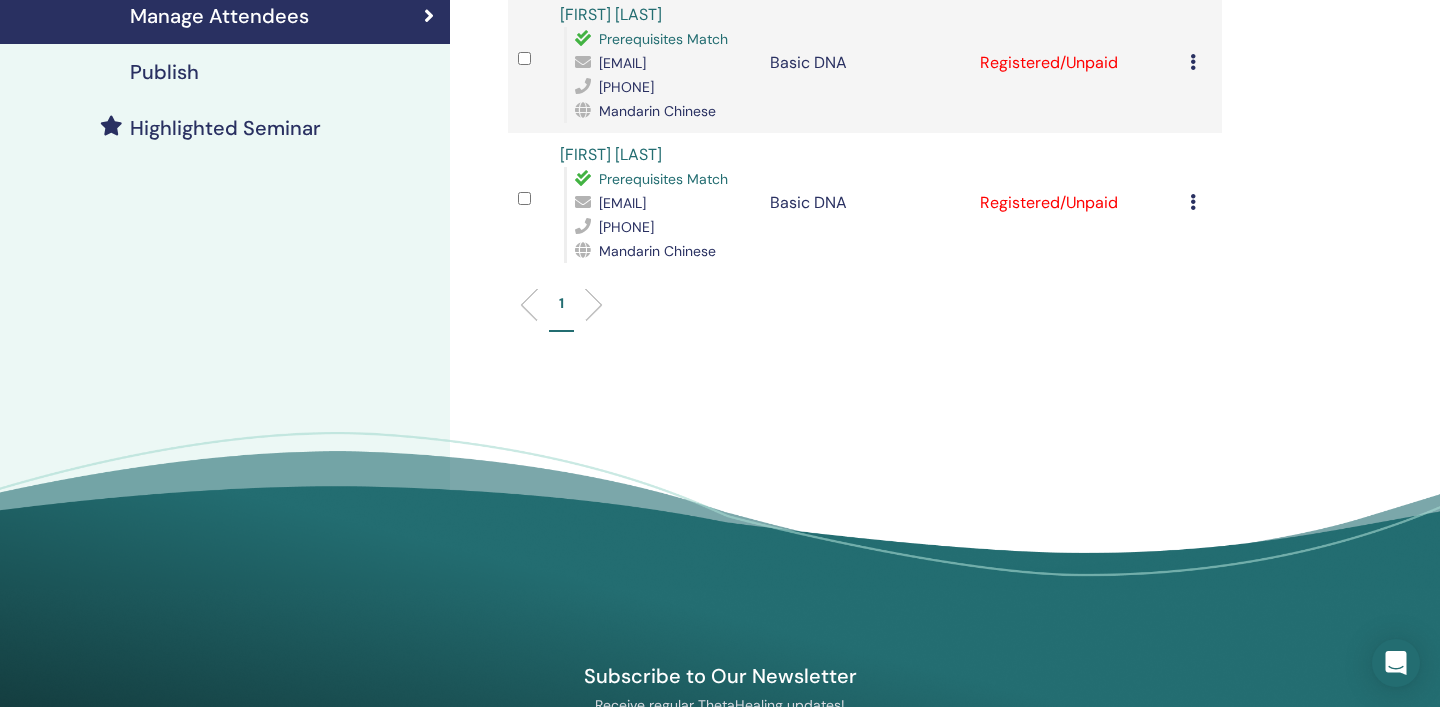 click on "1" at bounding box center (865, 312) 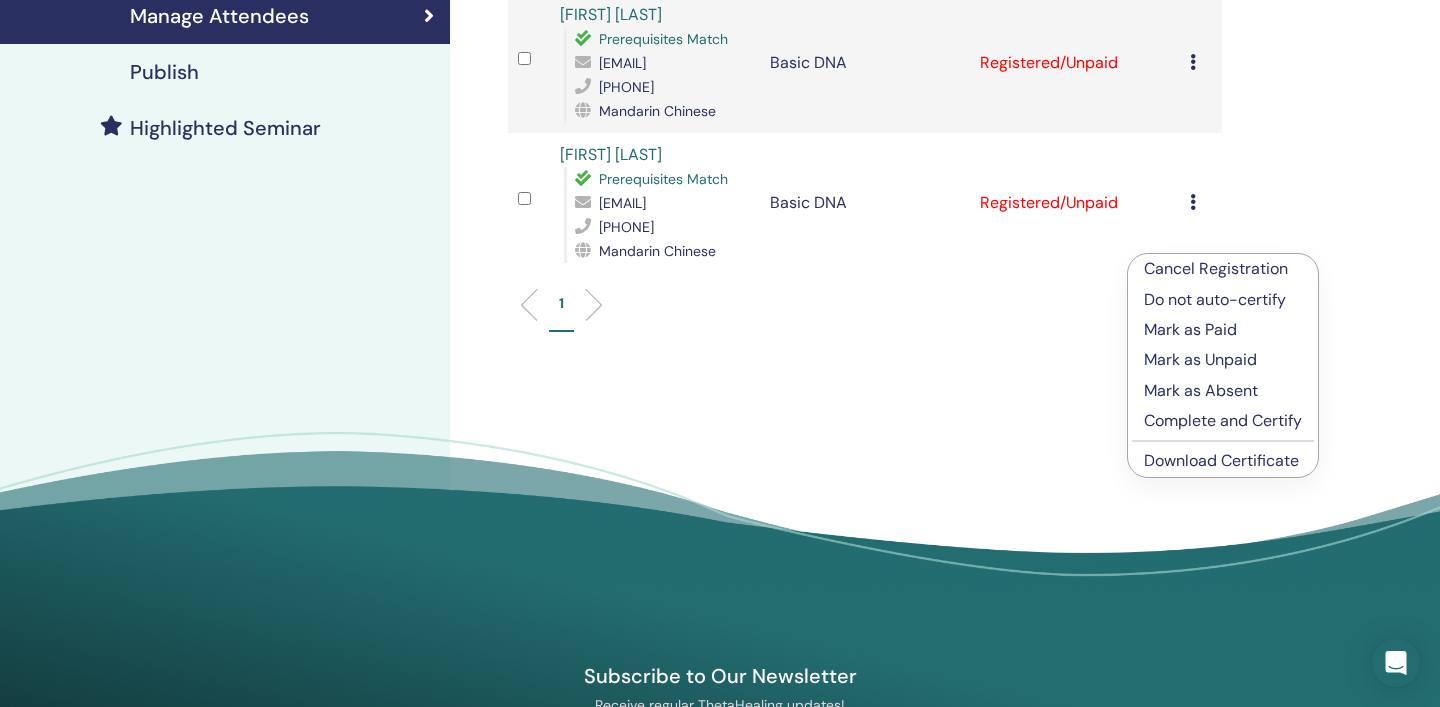 click on "Manage Attendees Bulk Actions Export to CSV Attendee Event Status [FIRST] [LAST] Prerequisites Match [EMAIL] [PHONE] Mandarin Chinese Basic DNA Registered/Unpaid Cancel Registration Do not auto-certify Mark as Paid Mark as Unpaid Mark as Absent Complete and Certify Download Certificate [FIRST] [LAST] Prerequisites Match [EMAIL] [PHONE] Mandarin Chinese Basic DNA Registered/Unpaid Cancel Registration Do not auto-certify Mark as Paid Mark as Unpaid Mark as Absent Complete and Certify Download Certificate [FIRST] [LAST] Prerequisites Match [EMAIL] [PHONE] Mandarin Chinese Basic DNA Registered/Unpaid Cancel Registration Do not auto-certify Mark as Paid Mark as Unpaid Mark as Absent Complete and Certify Download Certificate 1" at bounding box center [930, 111] 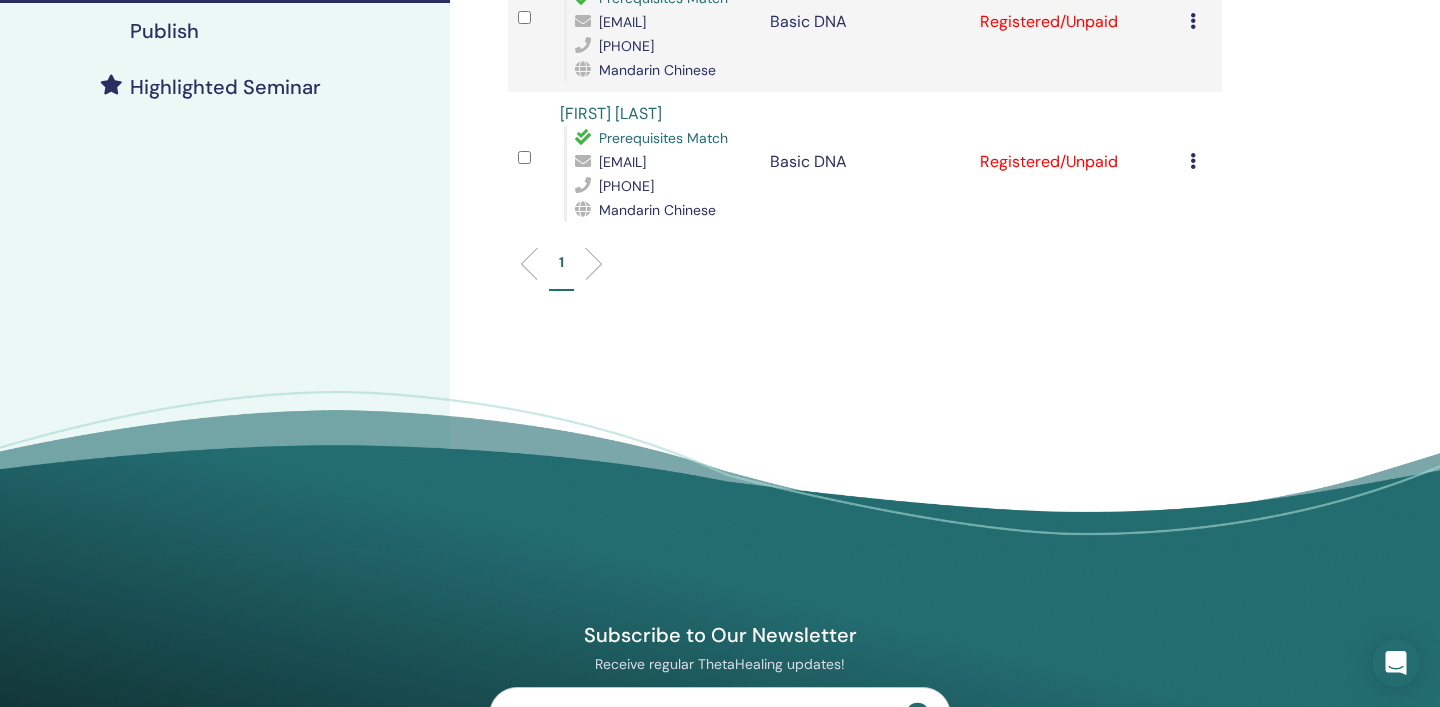scroll, scrollTop: 523, scrollLeft: 0, axis: vertical 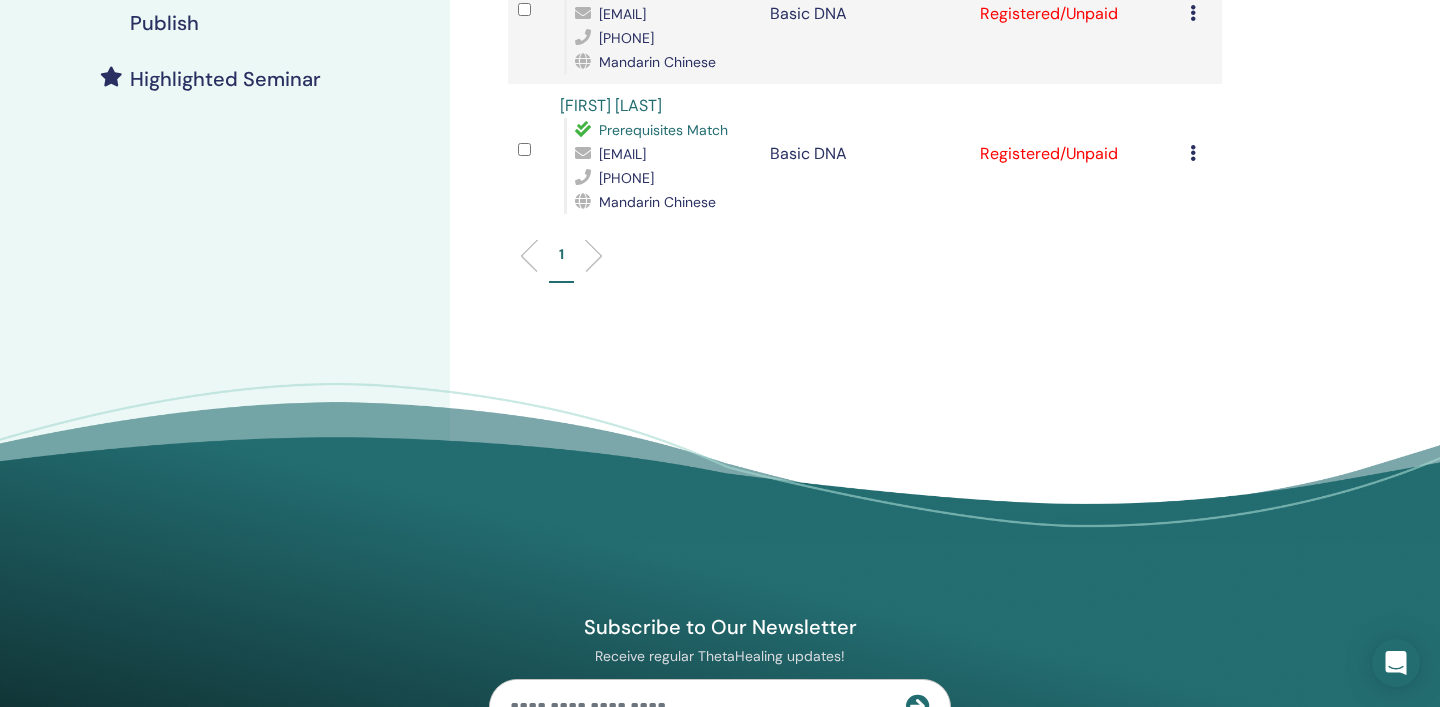 click on "Manage Attendees Bulk Actions Export to CSV Attendee Event Status [FIRST] [LAST] Prerequisites Match [EMAIL] [PHONE] Mandarin Chinese Basic DNA Registered/Unpaid Cancel Registration Do not auto-certify Mark as Paid Mark as Unpaid Mark as Absent Complete and Certify Download Certificate [FIRST] [LAST] Prerequisites Match [EMAIL] [PHONE] Mandarin Chinese Basic DNA Registered/Unpaid Cancel Registration Do not auto-certify Mark as Paid Mark as Unpaid Mark as Absent Complete and Certify Download Certificate [FIRST] [LAST] Prerequisites Match [EMAIL] [PHONE] Mandarin Chinese Basic DNA Registered/Unpaid Cancel Registration Do not auto-certify Mark as Paid Mark as Unpaid Mark as Absent Complete and Certify Download Certificate 1" at bounding box center [930, 62] 